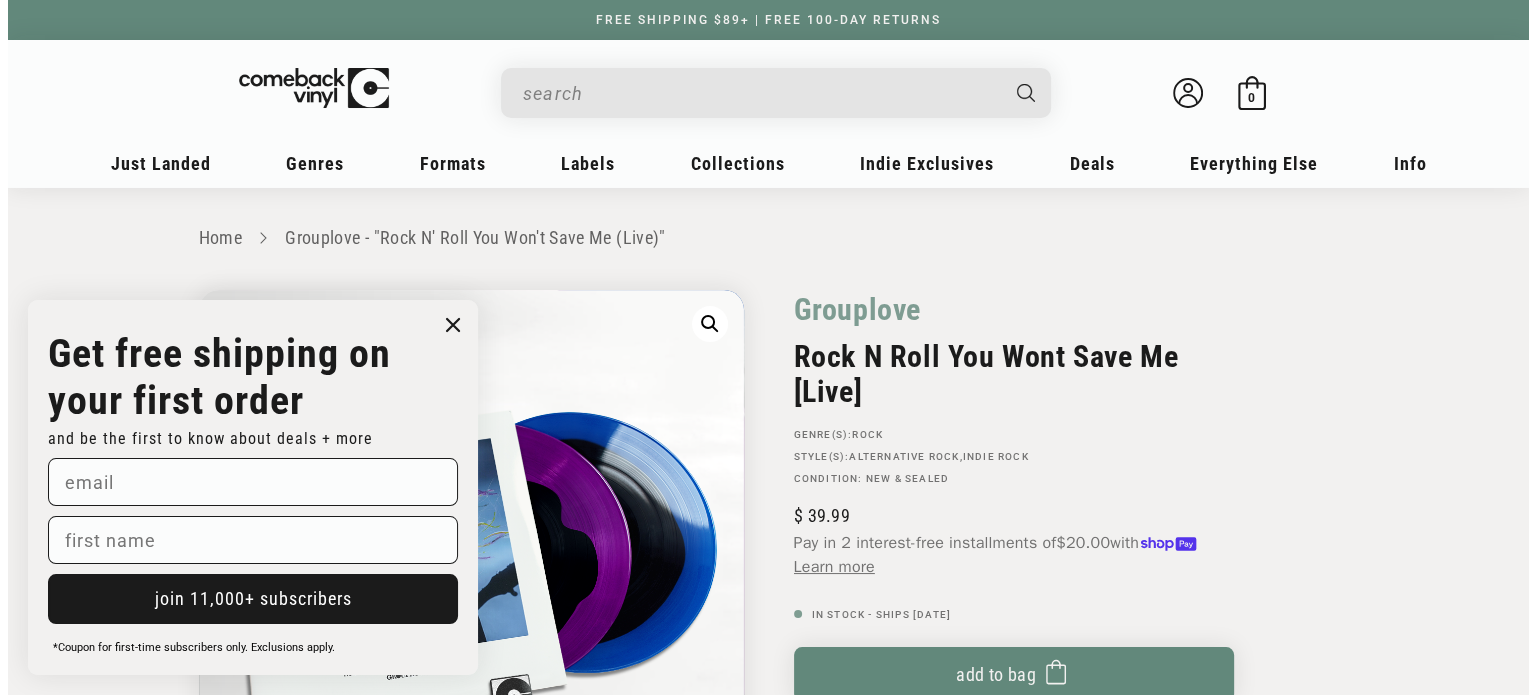 scroll, scrollTop: 240, scrollLeft: 0, axis: vertical 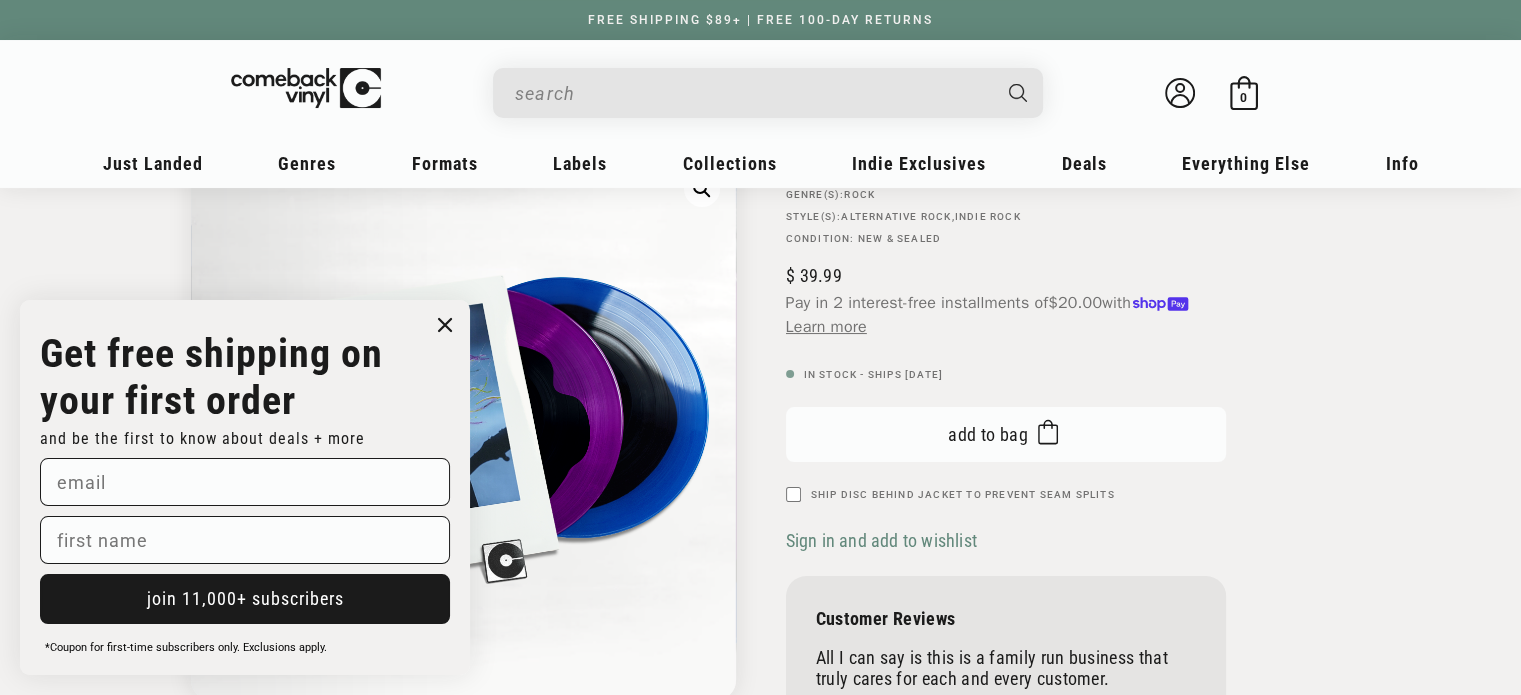 click on "Add to bag" at bounding box center [988, 434] 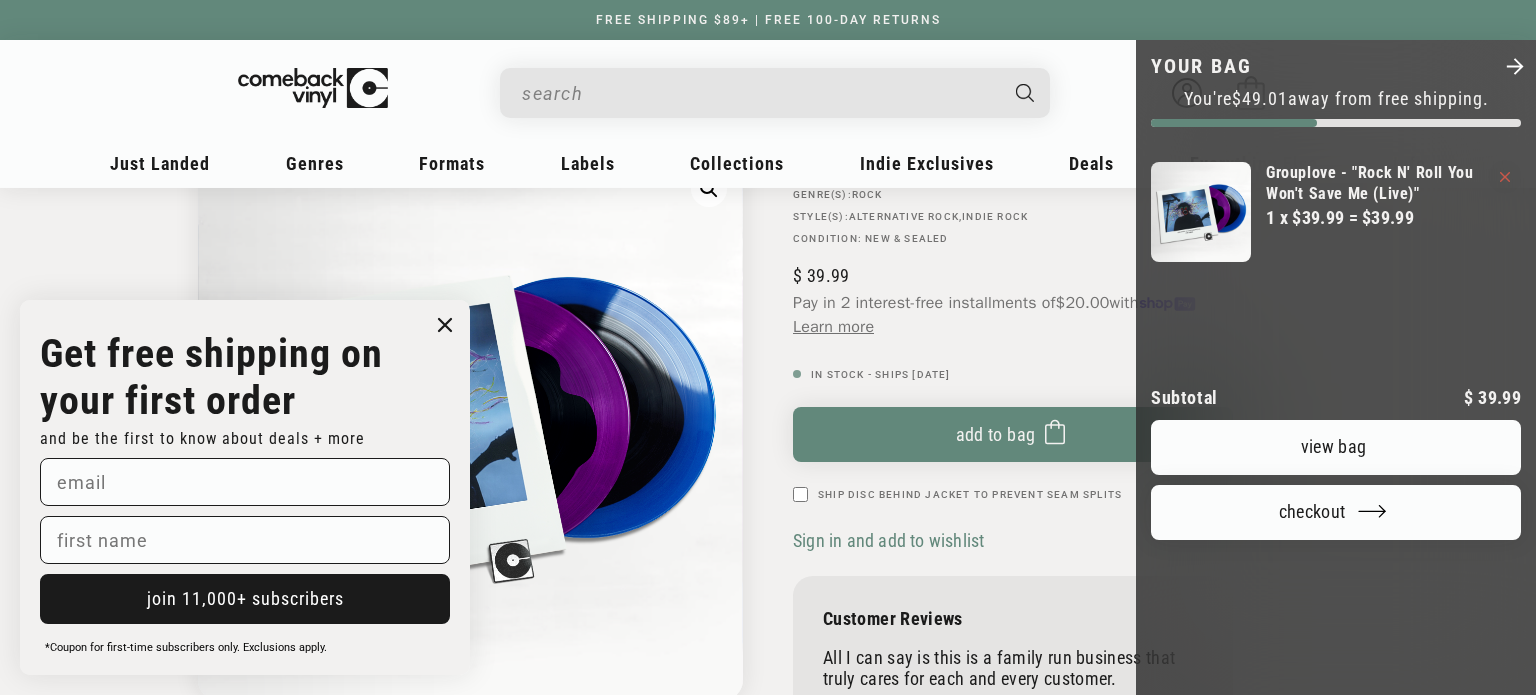 click on "View bag" at bounding box center (1336, 447) 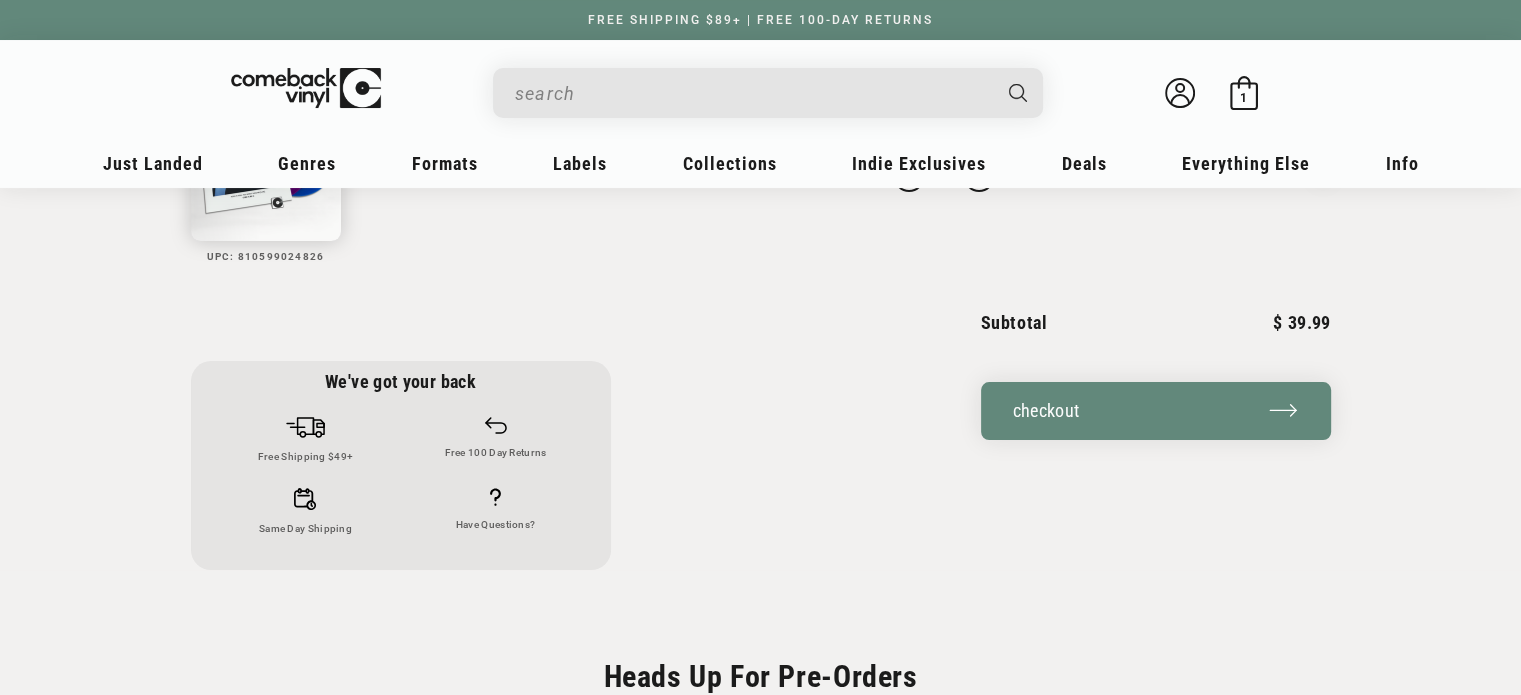 scroll, scrollTop: 238, scrollLeft: 0, axis: vertical 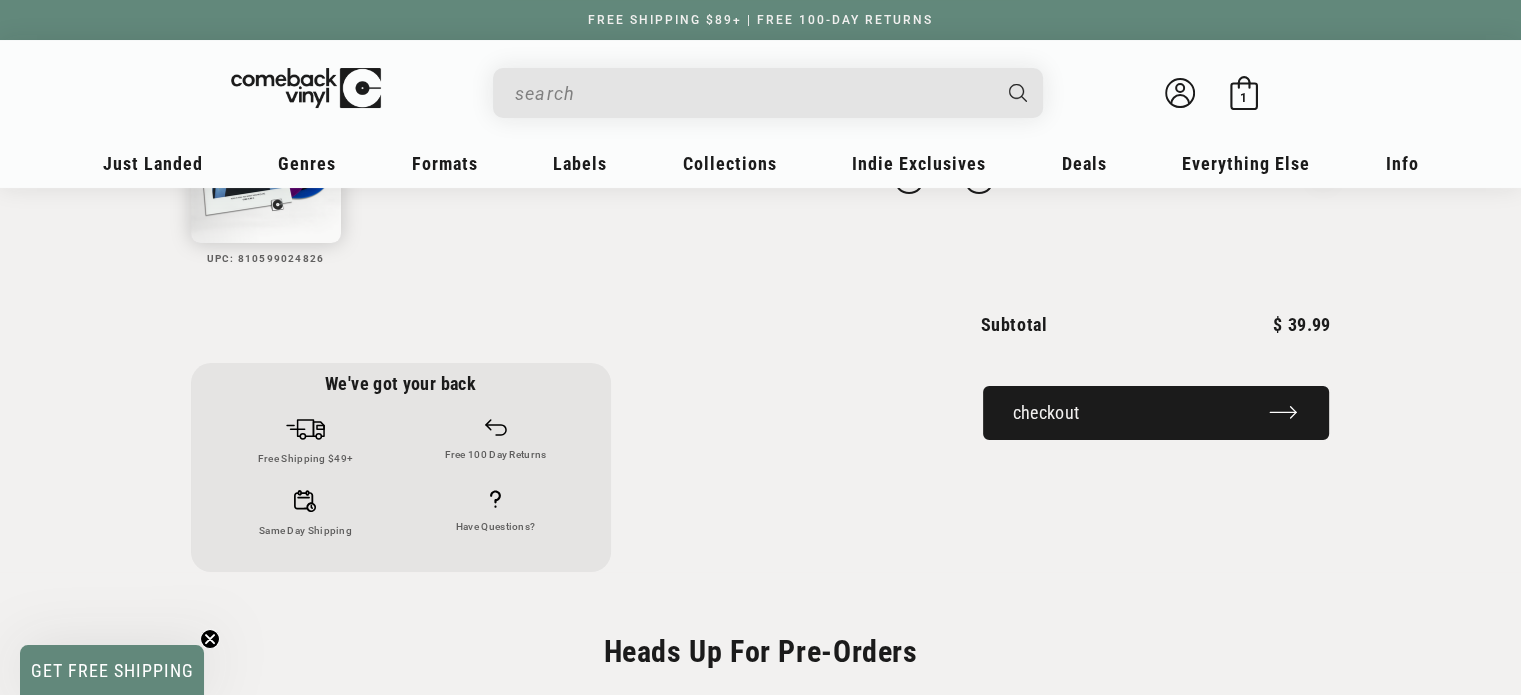 click on "Checkout" at bounding box center [1156, 413] 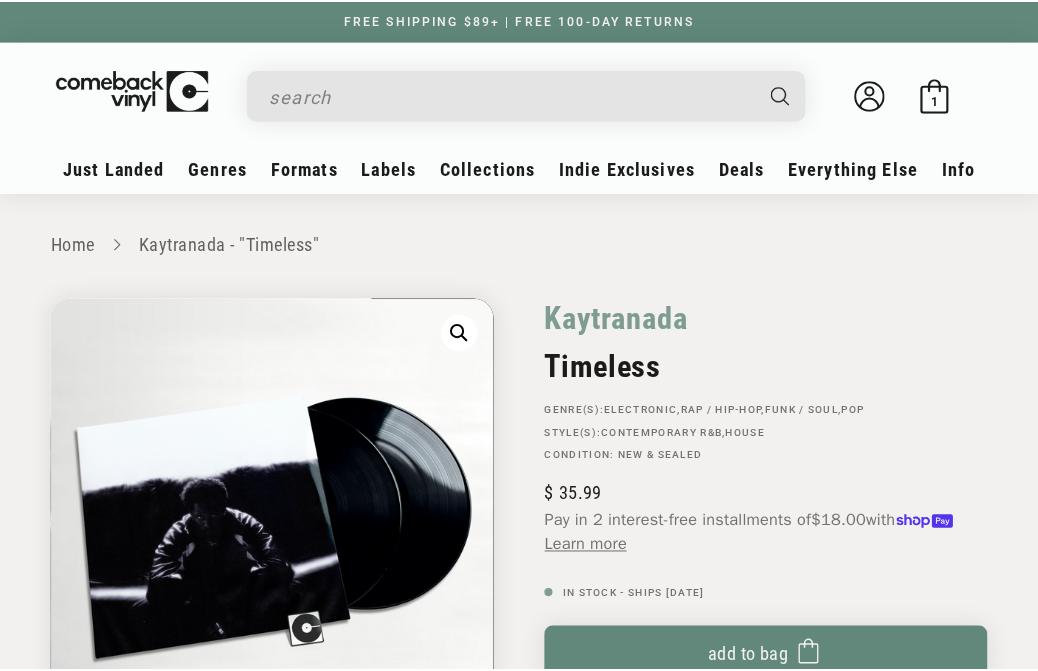 scroll, scrollTop: 0, scrollLeft: 0, axis: both 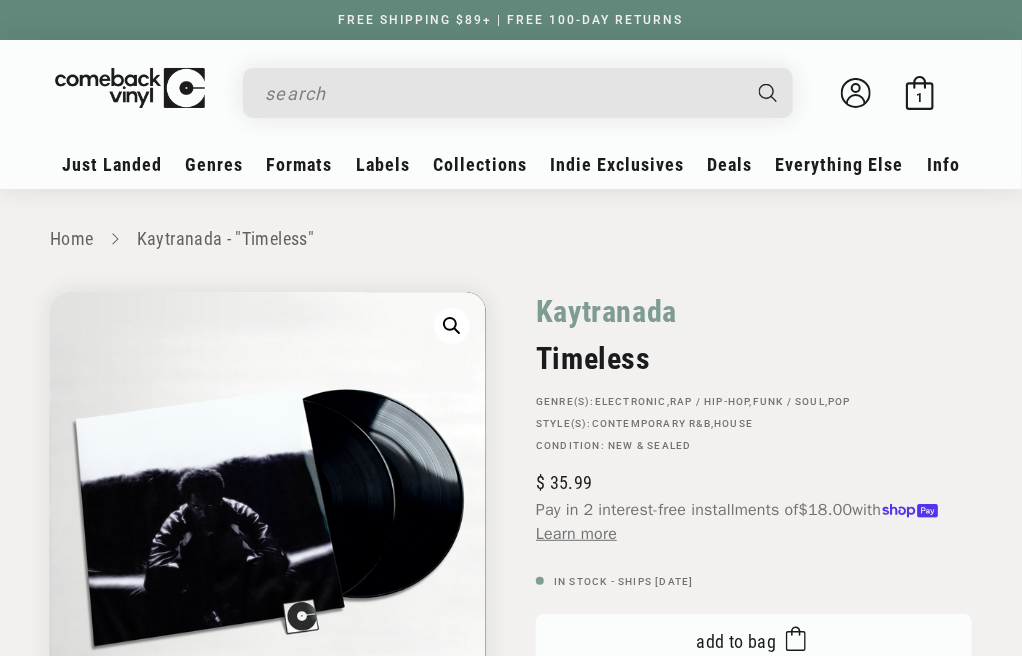 click on "Add to bag" at bounding box center (737, 641) 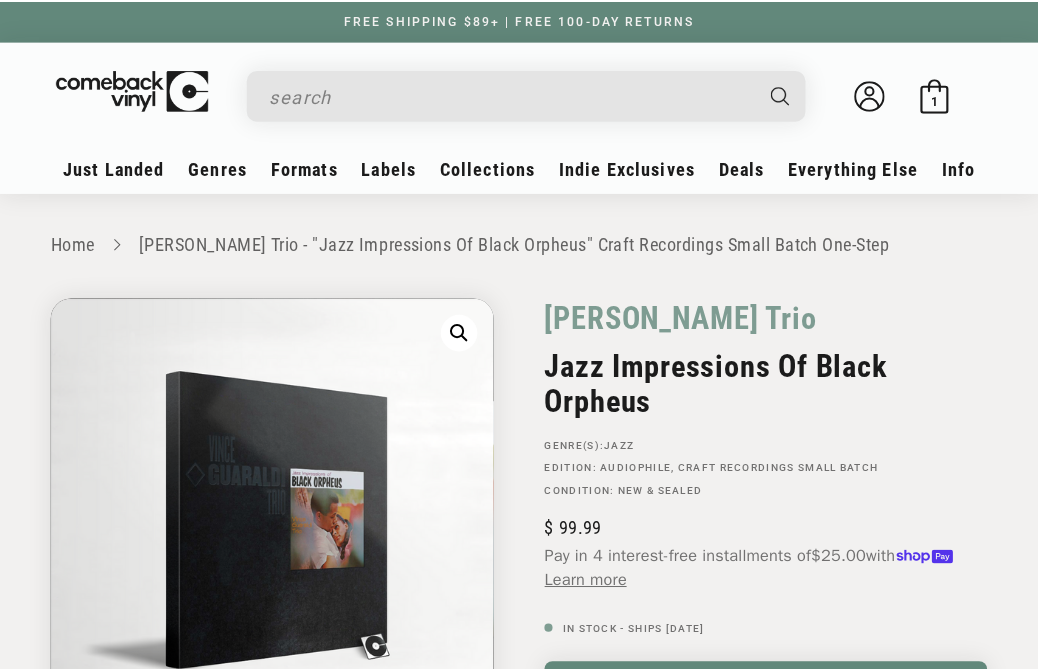 scroll, scrollTop: 120, scrollLeft: 0, axis: vertical 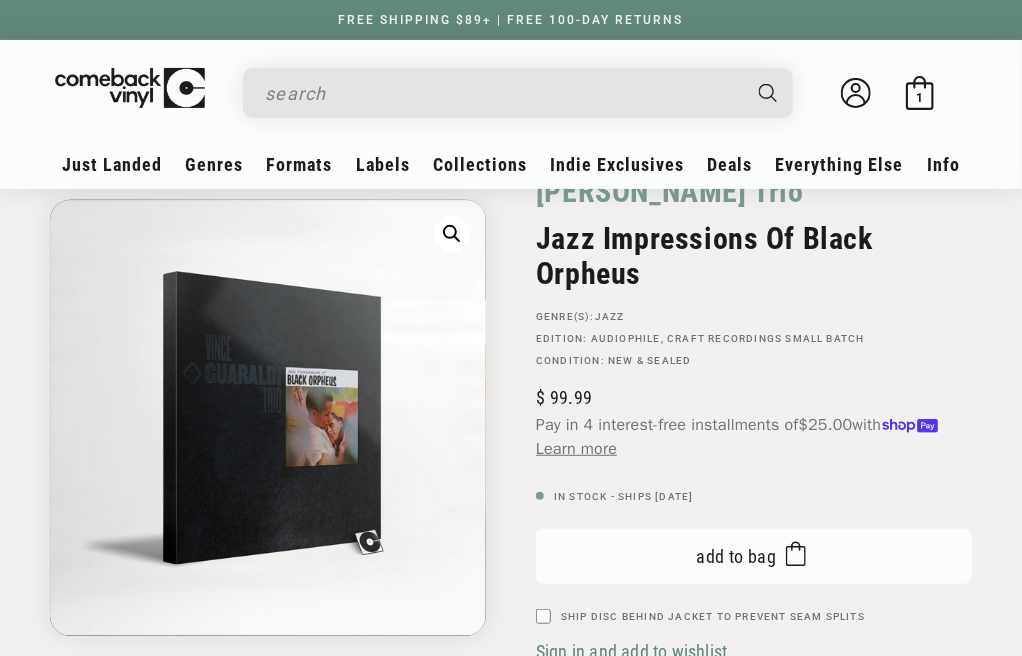 click on "Add to bag" at bounding box center (737, 556) 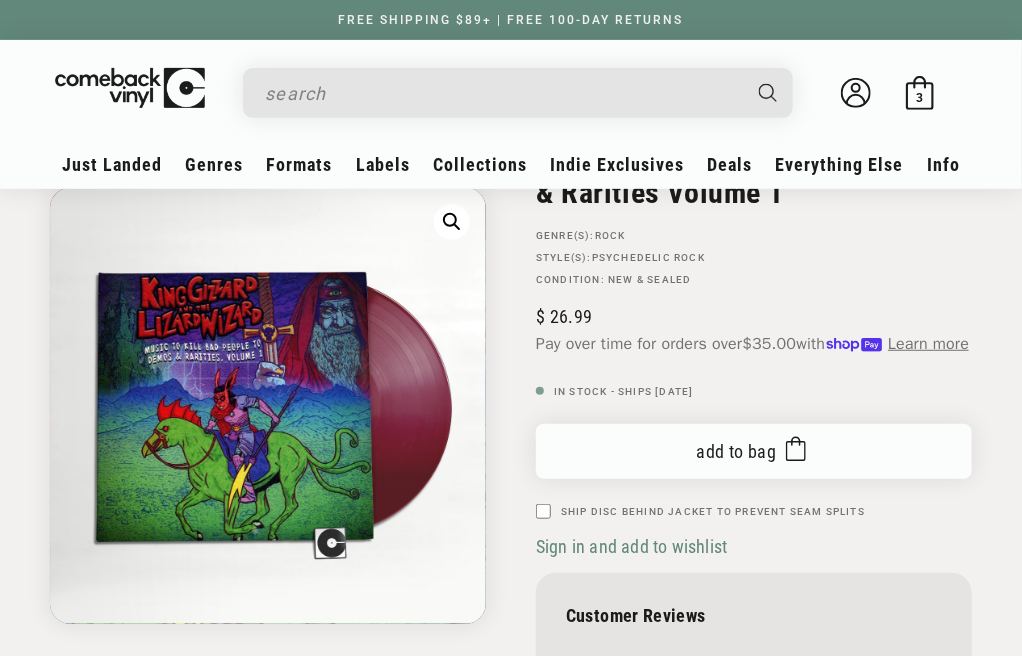 scroll, scrollTop: 240, scrollLeft: 0, axis: vertical 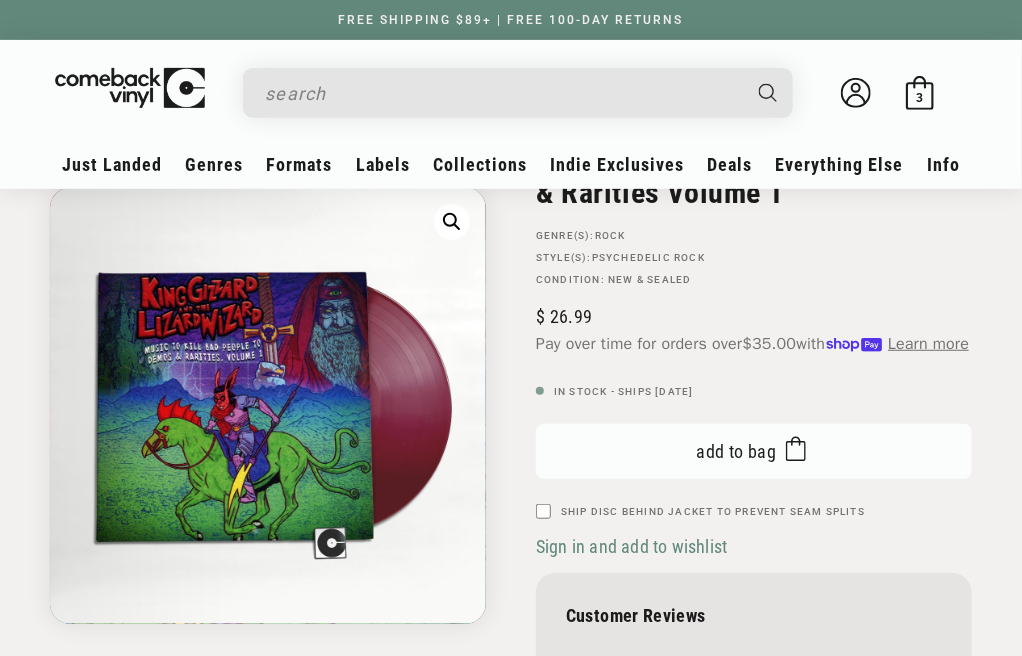 click on "Add to bag" at bounding box center (737, 451) 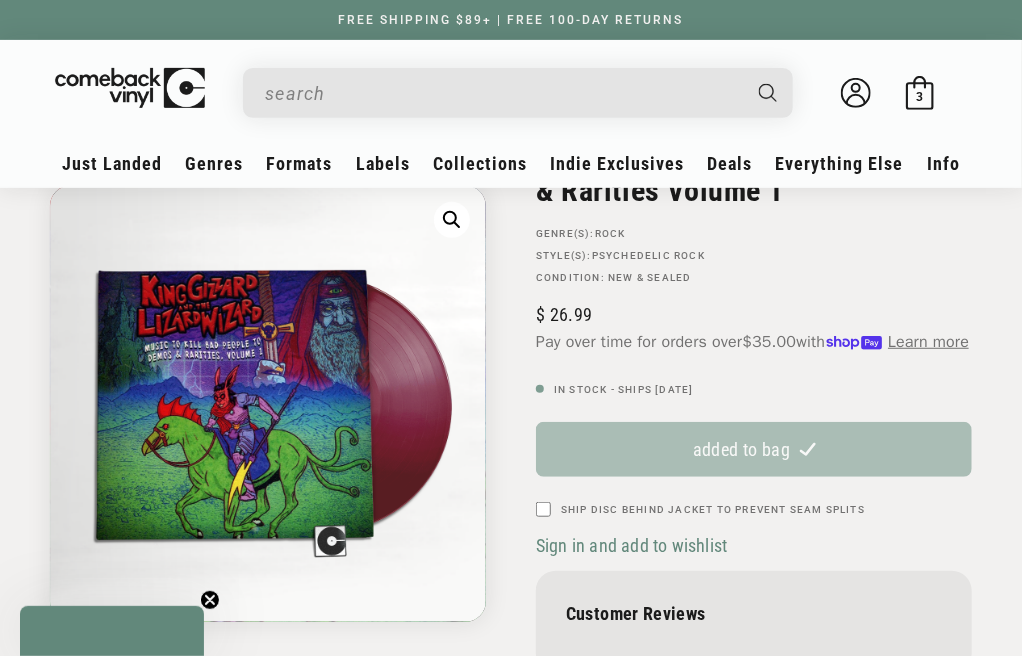 scroll, scrollTop: 239, scrollLeft: 0, axis: vertical 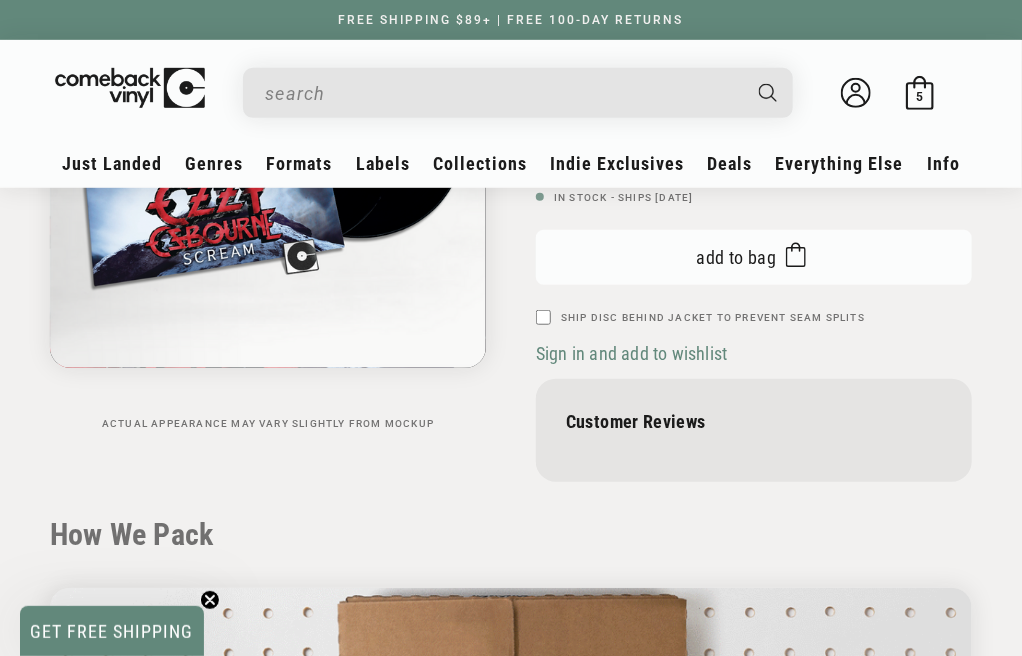 click on "Add to bag
Added to bag" at bounding box center [754, 257] 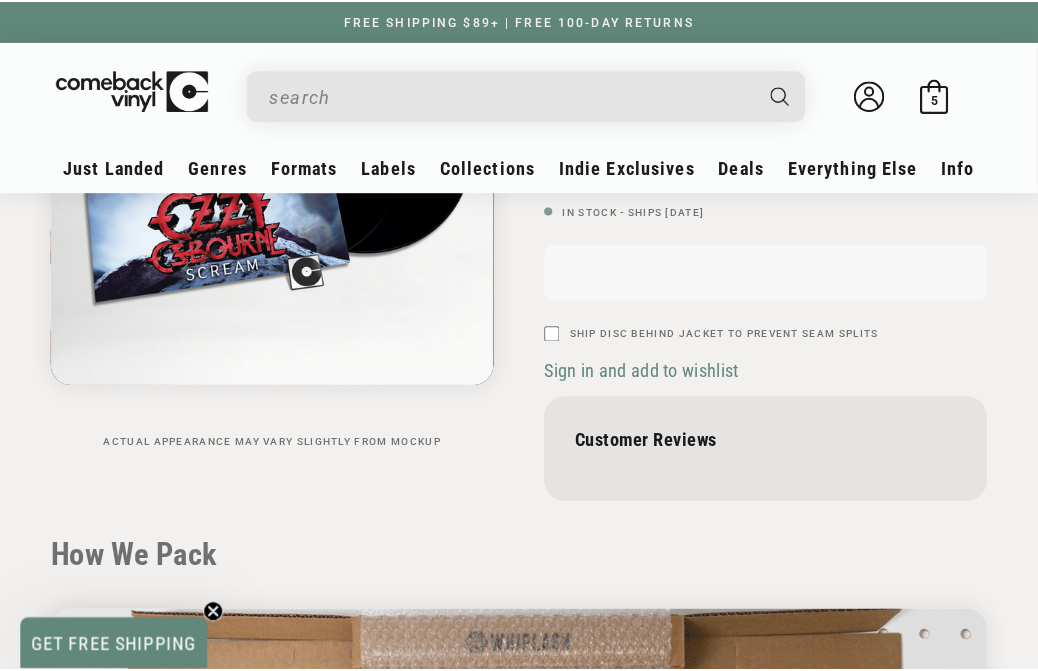 scroll, scrollTop: 0, scrollLeft: 0, axis: both 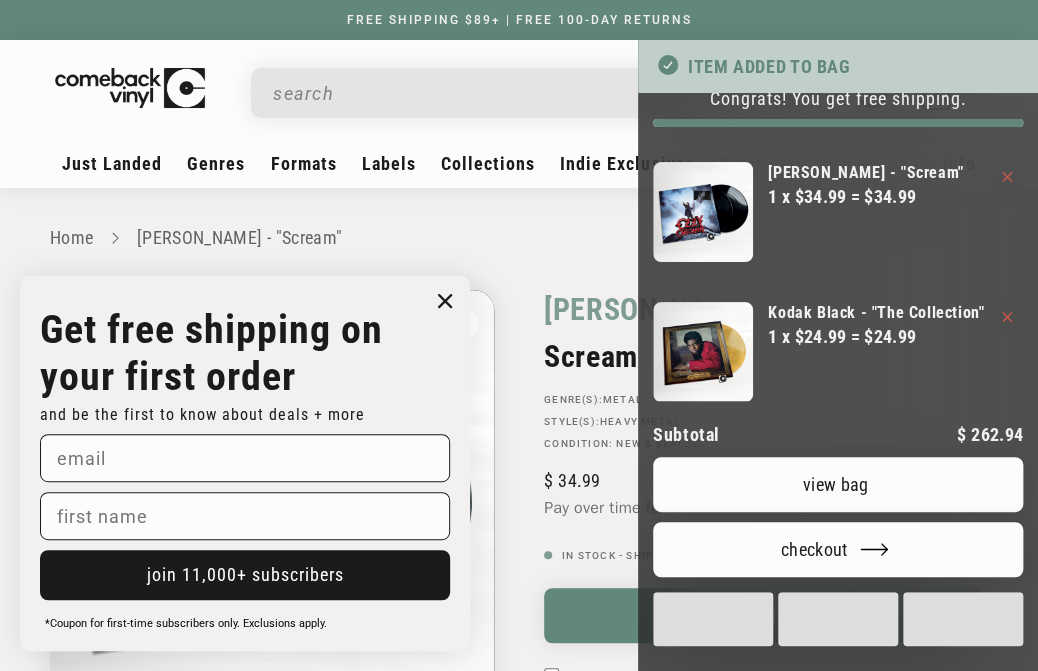 click 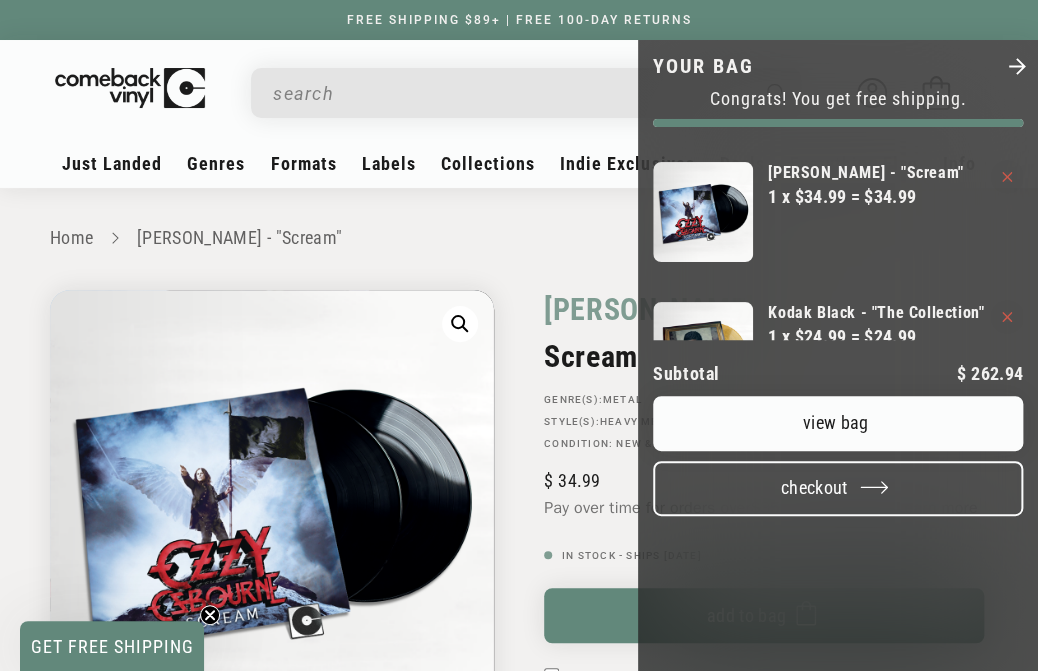 click on "Checkout" at bounding box center [838, 488] 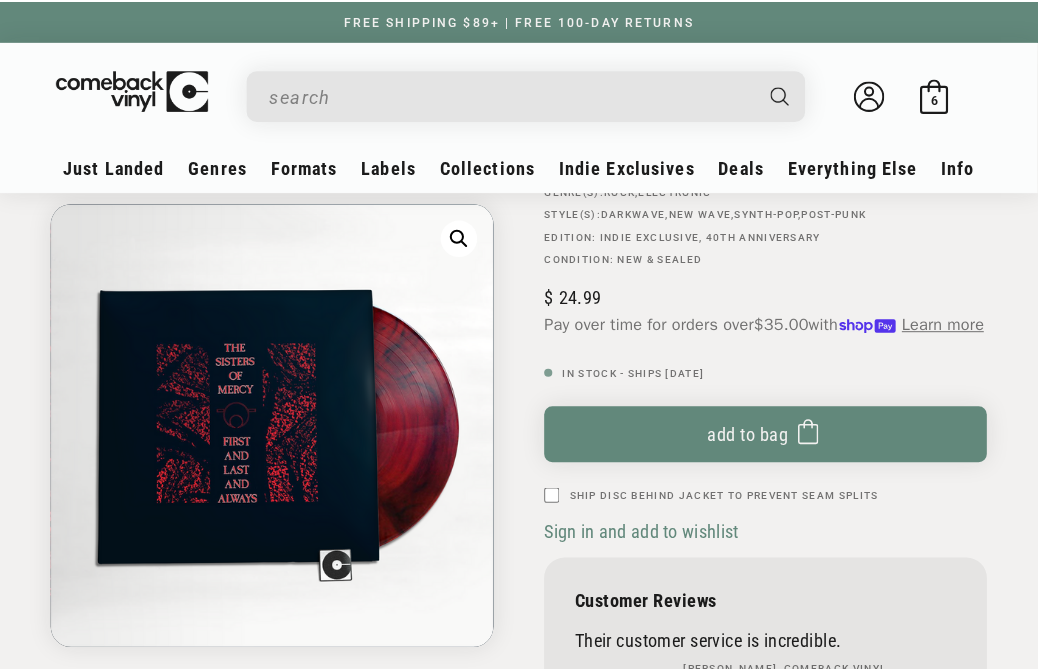 scroll, scrollTop: 240, scrollLeft: 0, axis: vertical 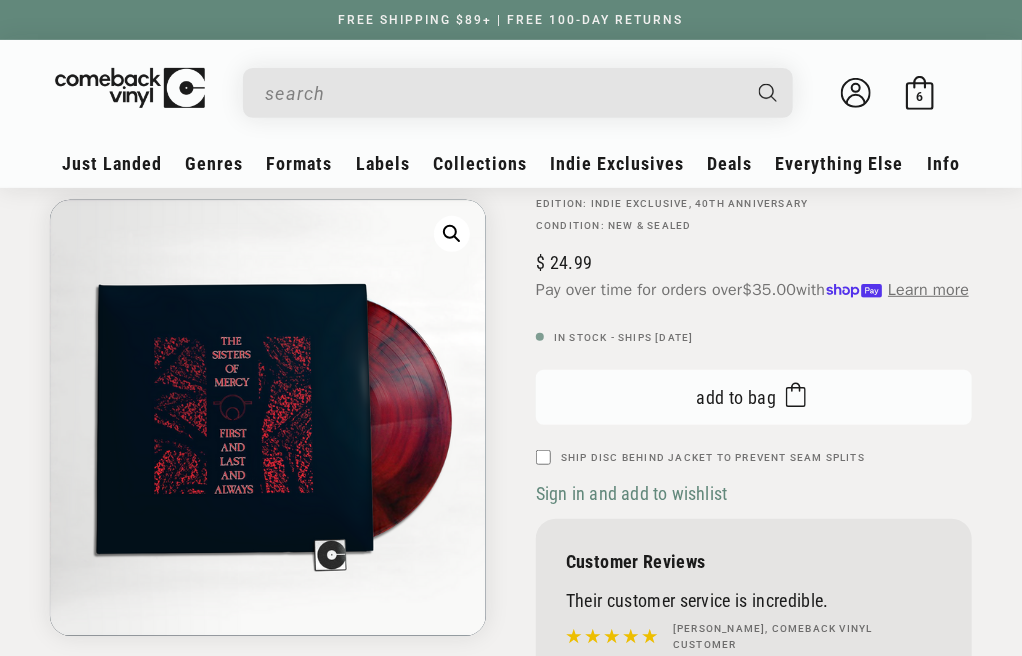 click on "Add to bag
Added to bag" at bounding box center [754, 397] 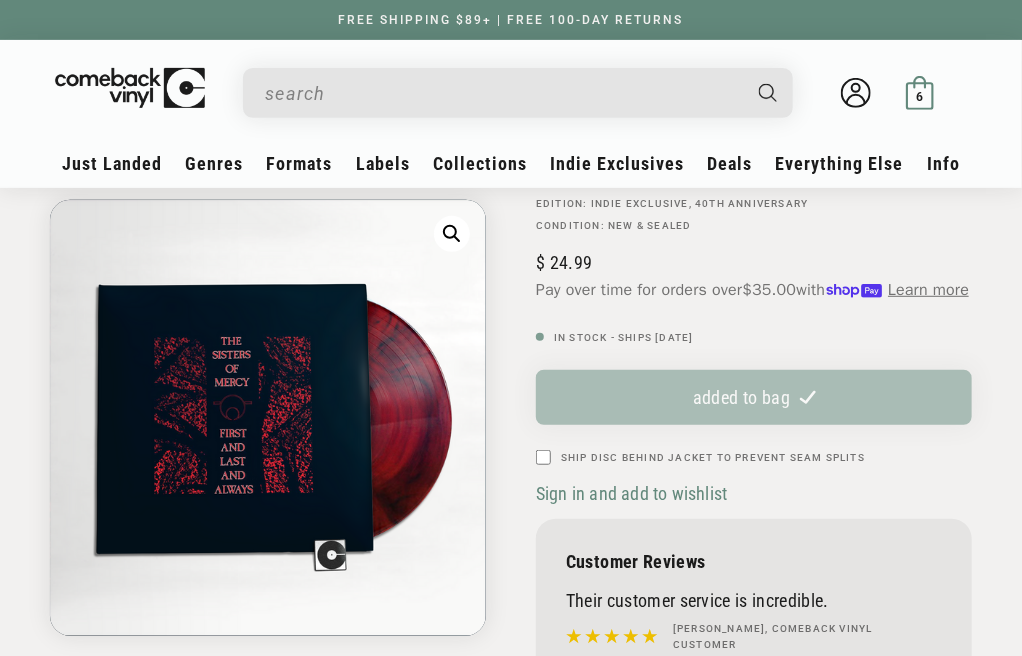 click 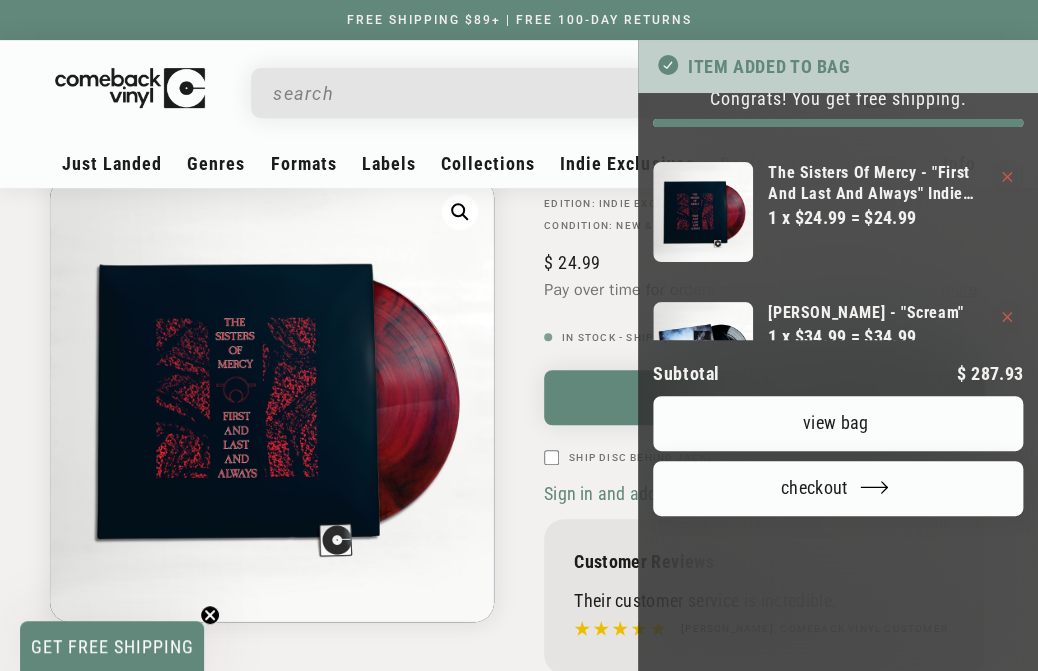 click on "View bag" at bounding box center (838, 423) 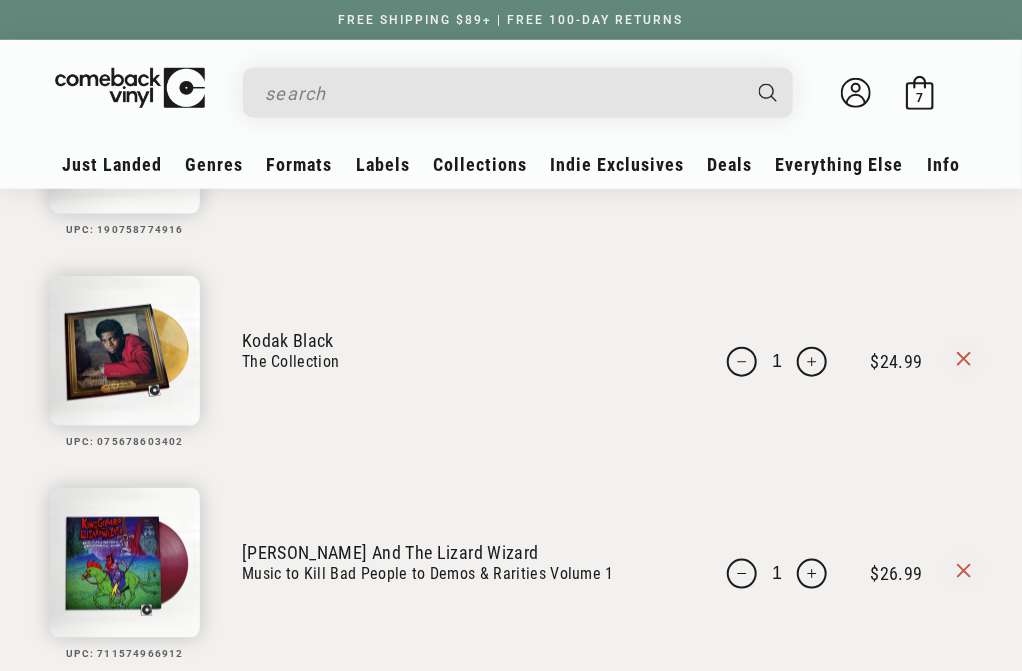 scroll, scrollTop: 360, scrollLeft: 0, axis: vertical 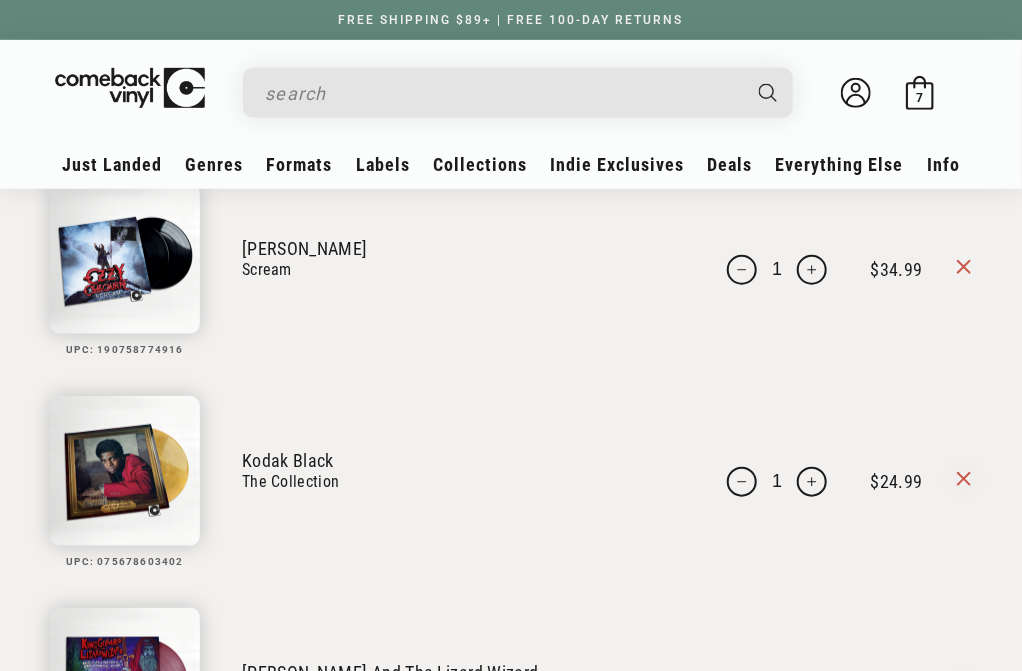click 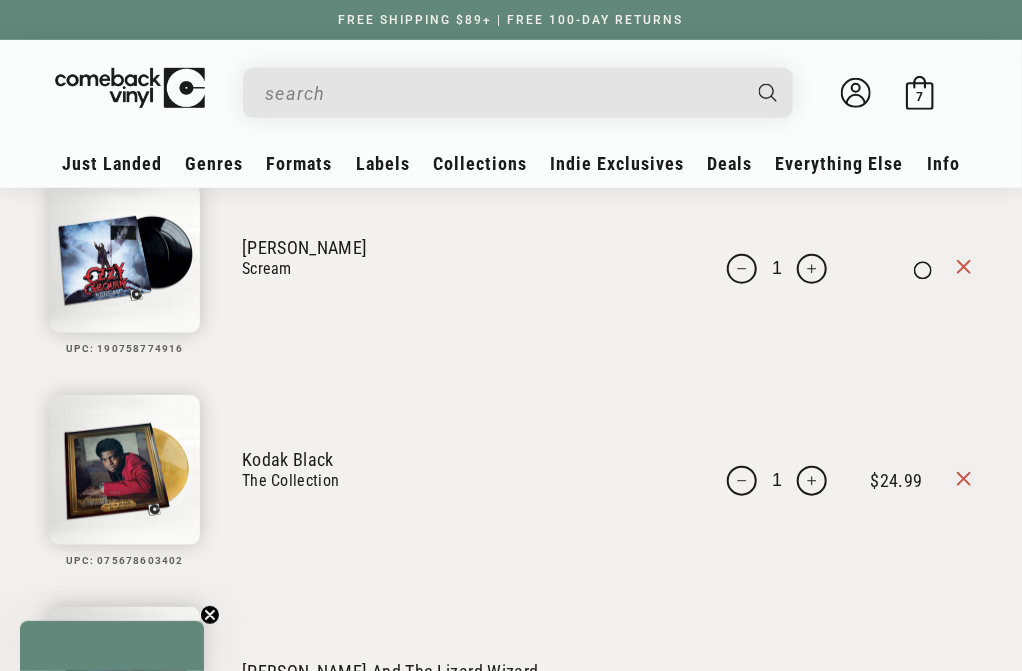 scroll, scrollTop: 358, scrollLeft: 0, axis: vertical 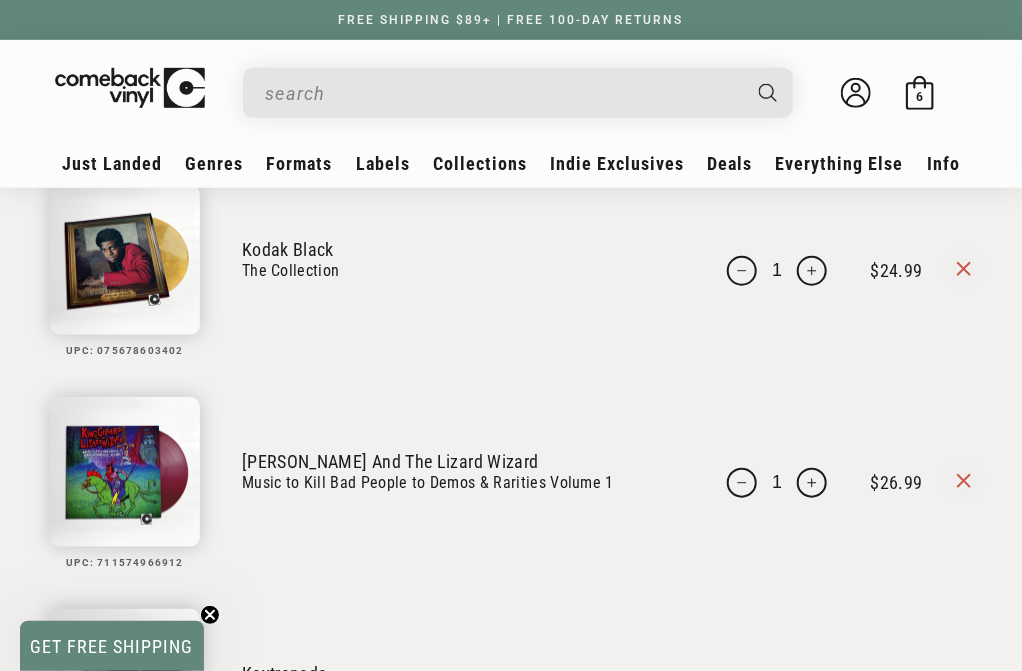 click on "Welcome back
Bag 6 6 items" at bounding box center (888, 93) 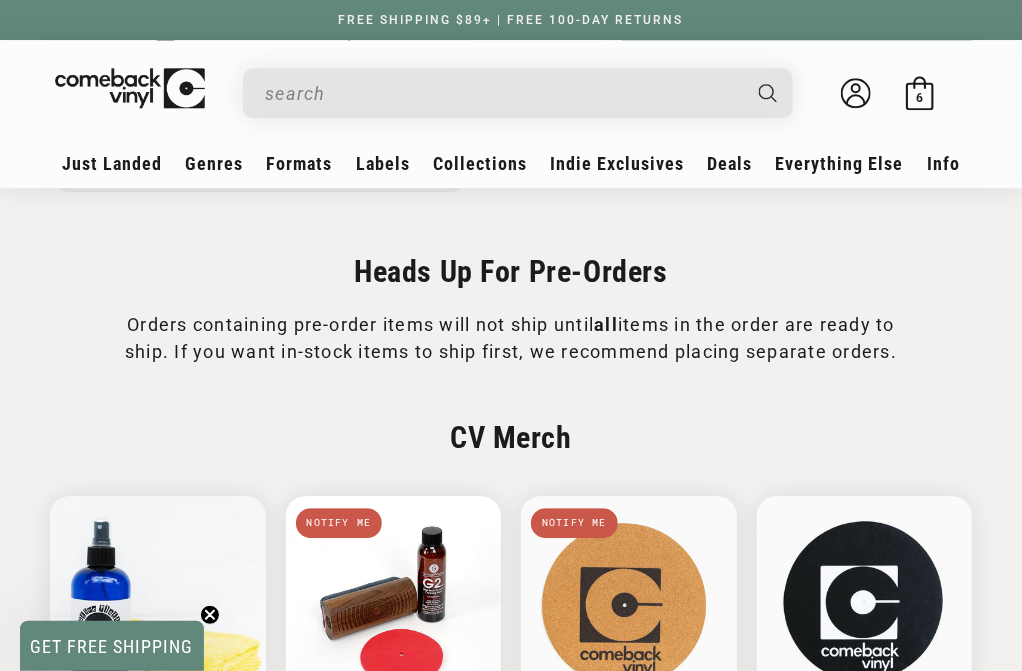 scroll, scrollTop: 1438, scrollLeft: 0, axis: vertical 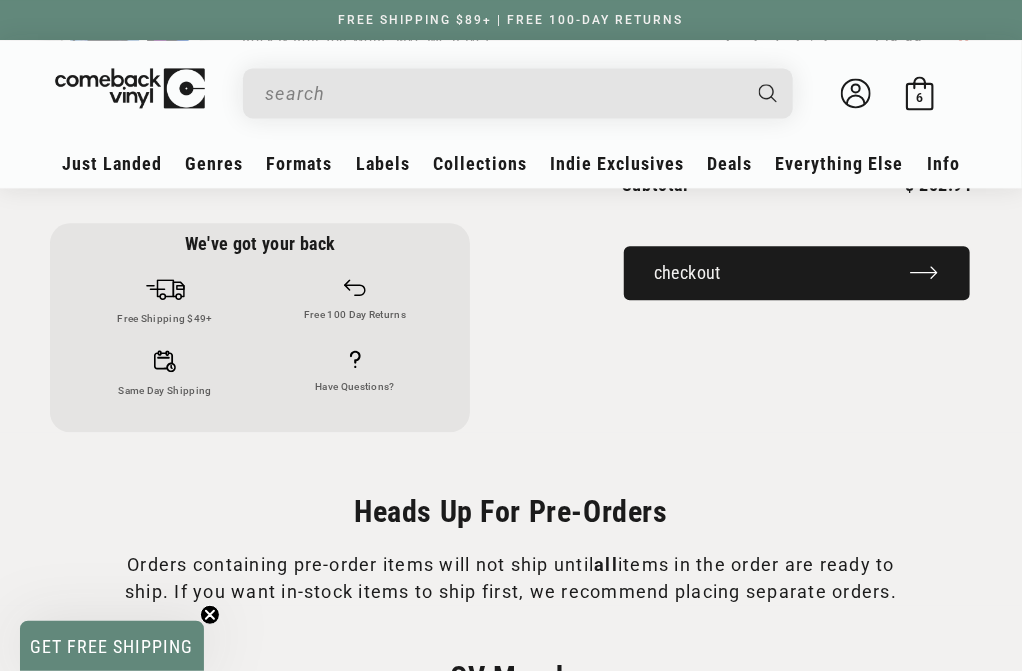 click on "Checkout" at bounding box center [797, 273] 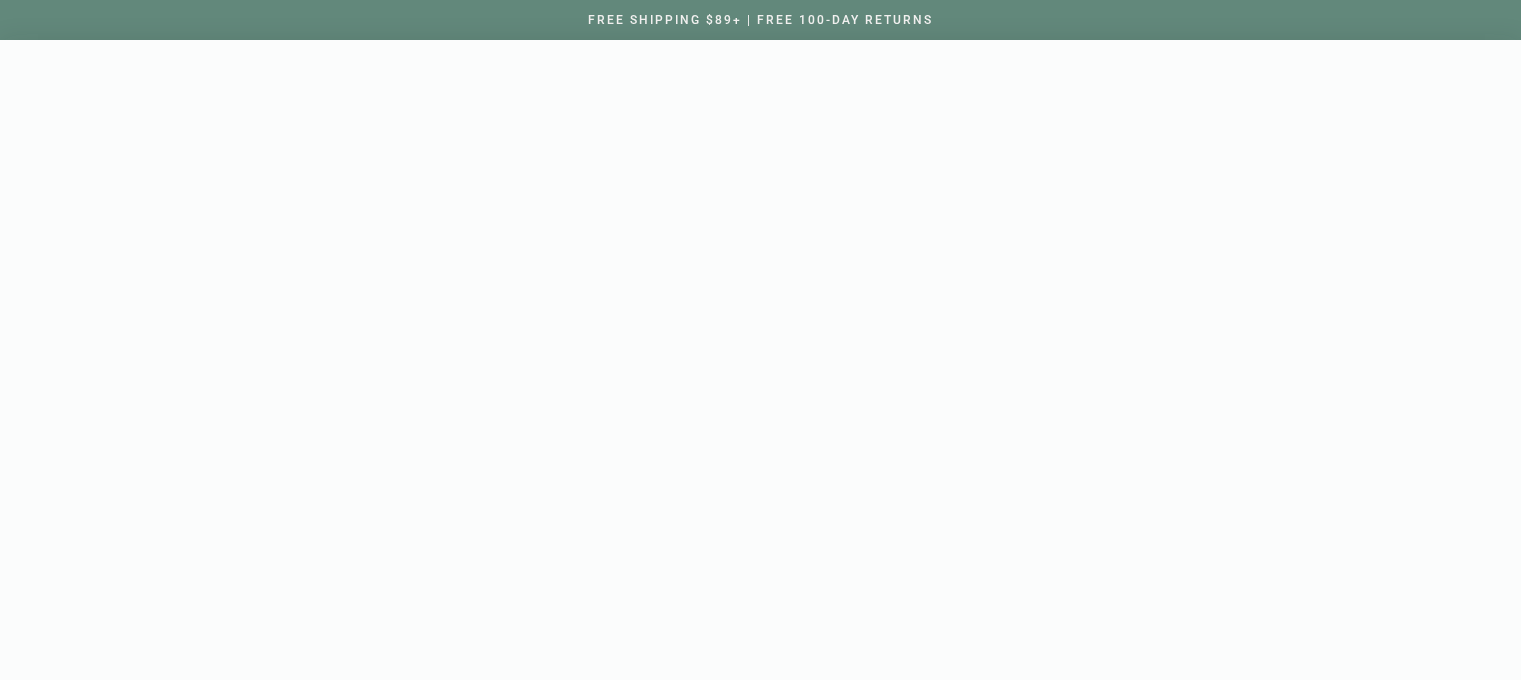scroll, scrollTop: 0, scrollLeft: 0, axis: both 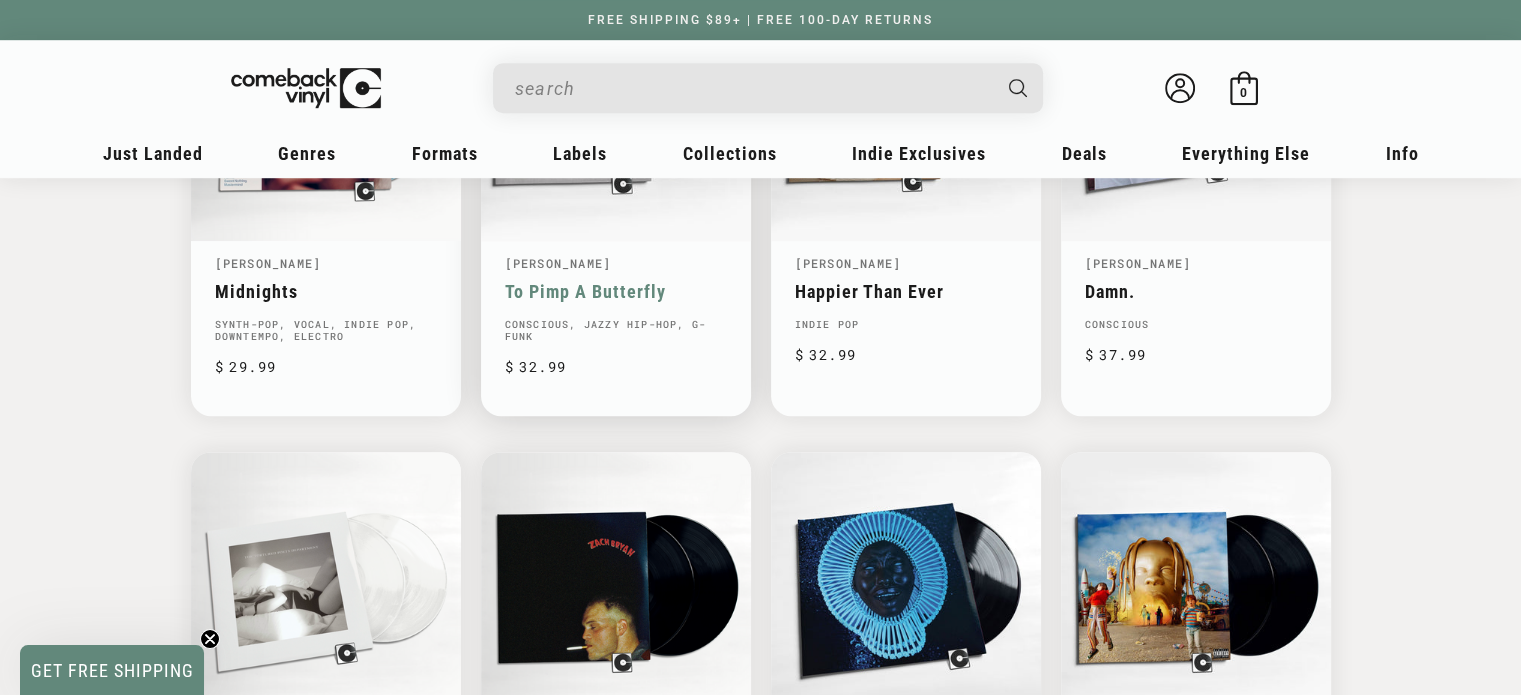 click on "To Pimp A Butterfly" at bounding box center [616, 291] 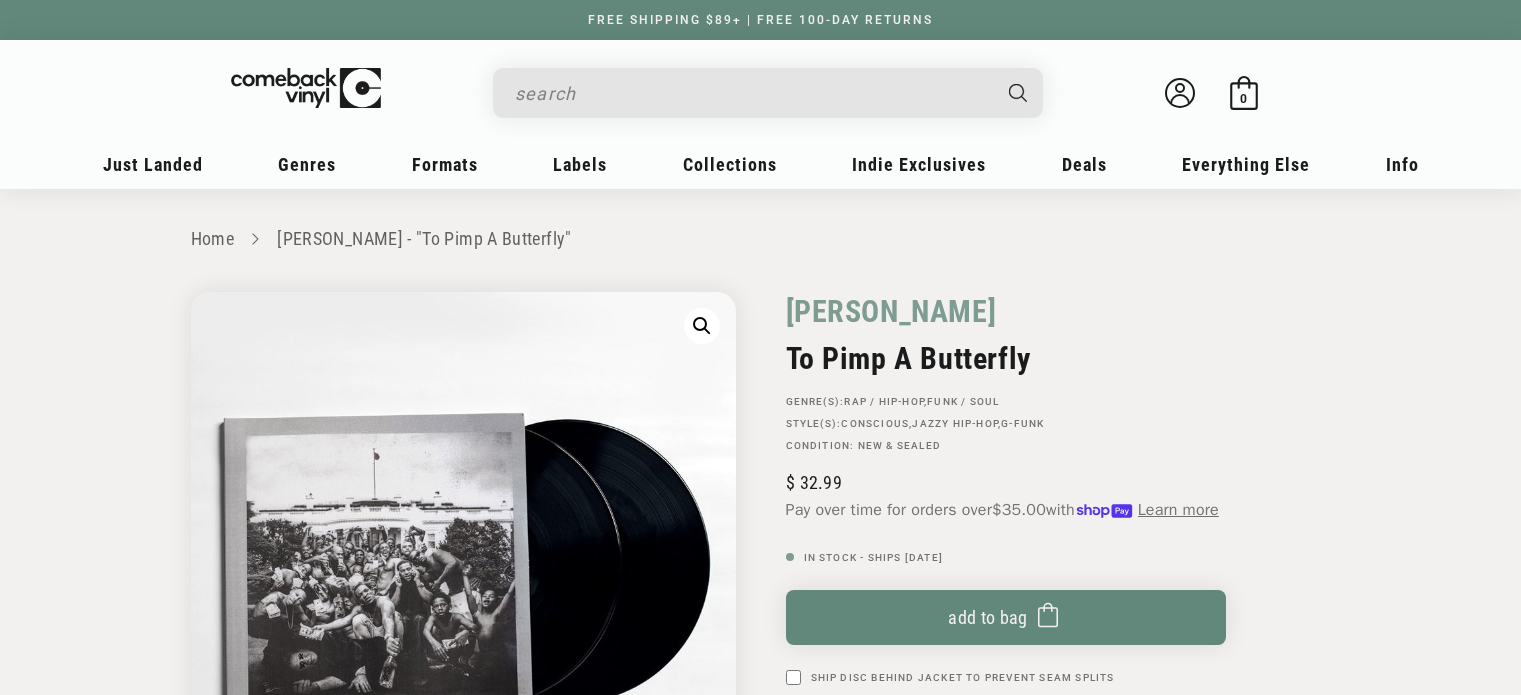 scroll, scrollTop: 120, scrollLeft: 0, axis: vertical 